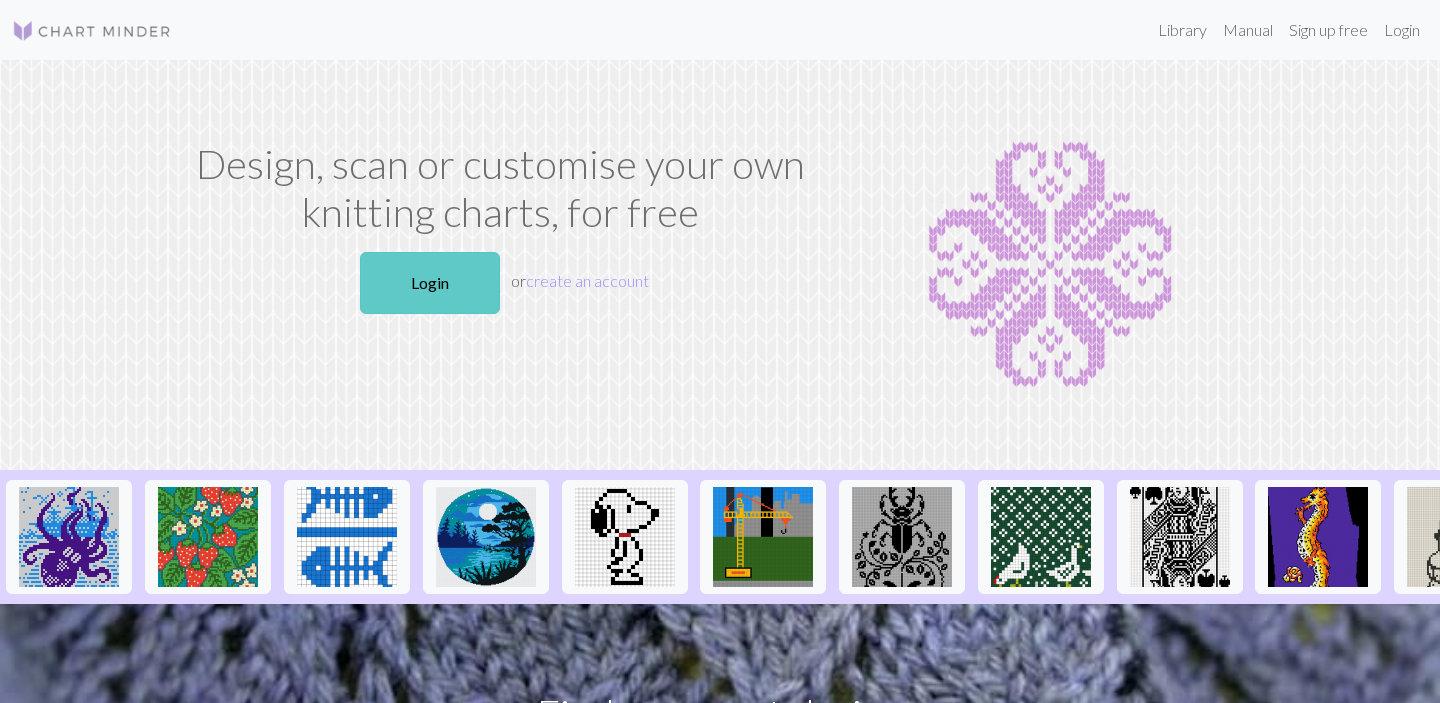 scroll, scrollTop: 0, scrollLeft: 0, axis: both 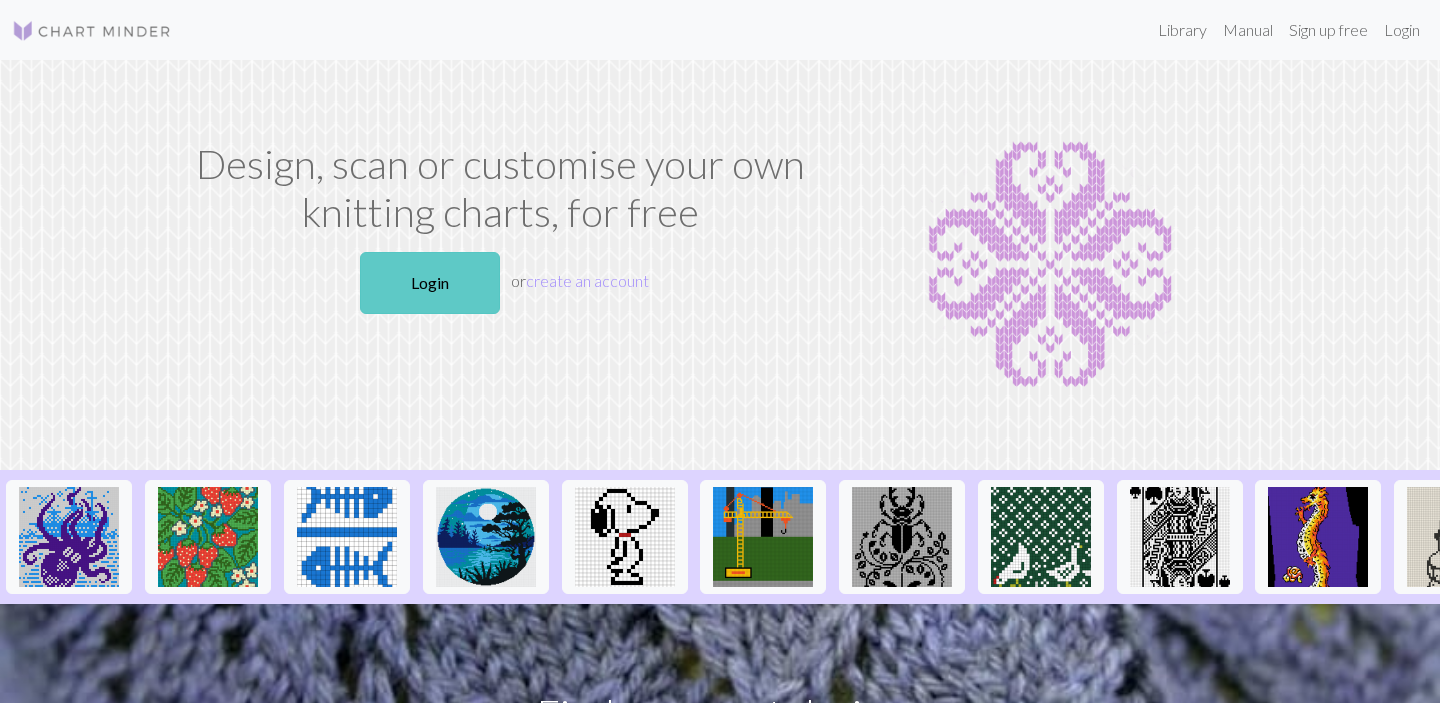 click on "Login" at bounding box center (430, 283) 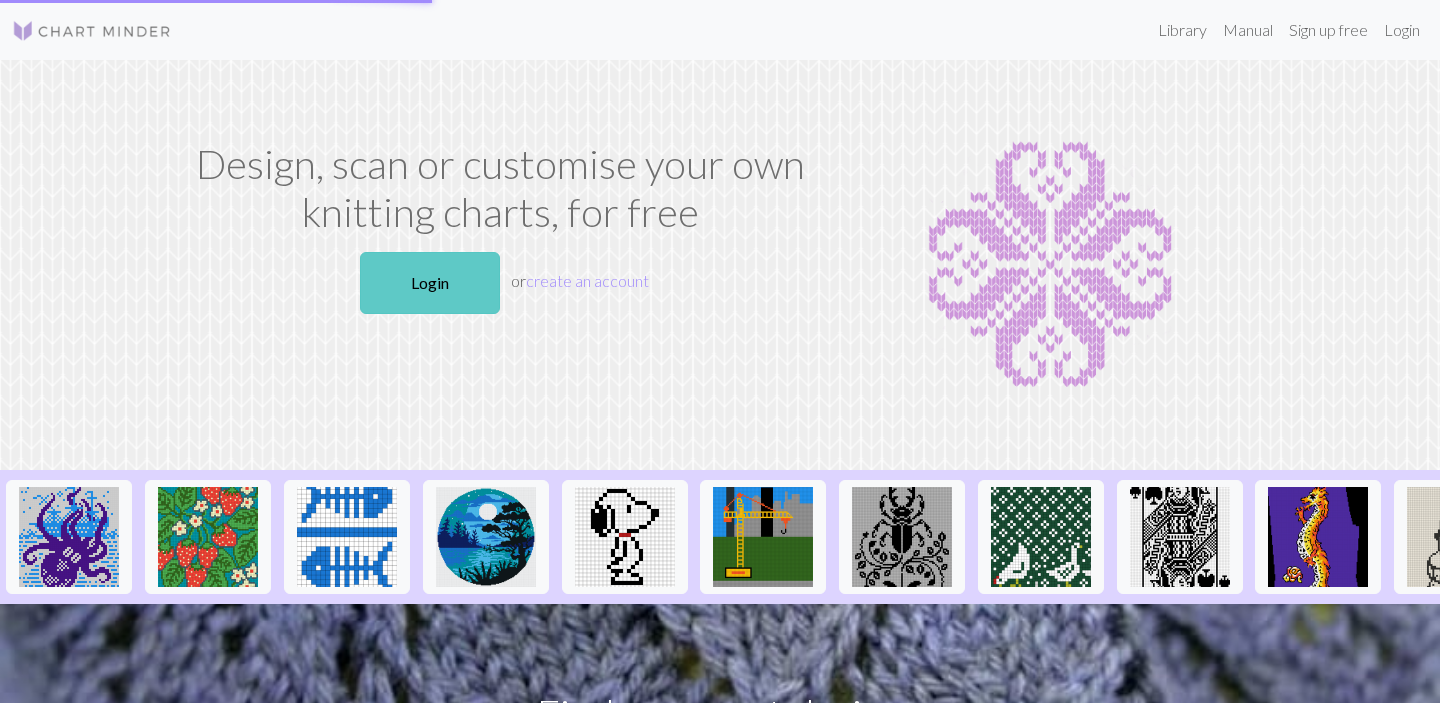 scroll, scrollTop: 0, scrollLeft: 0, axis: both 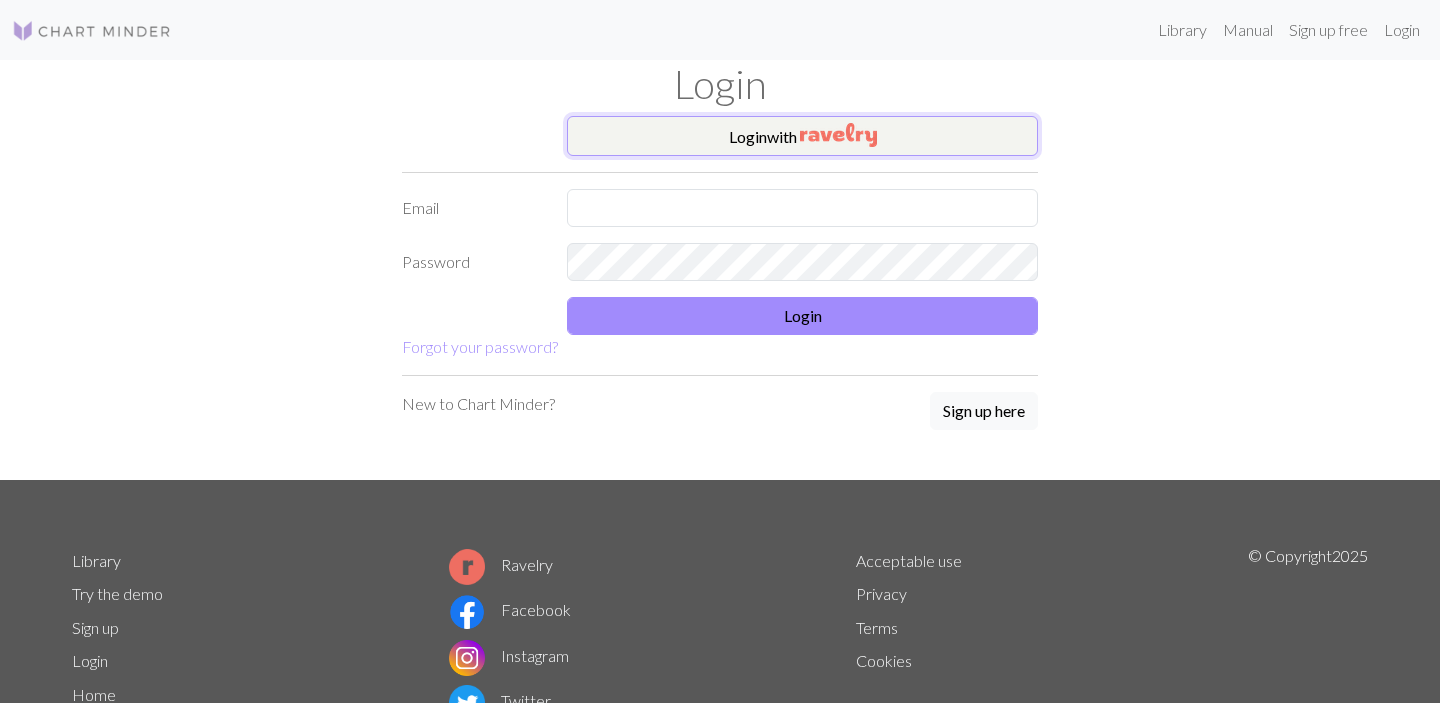 click on "Login  with" at bounding box center [802, 136] 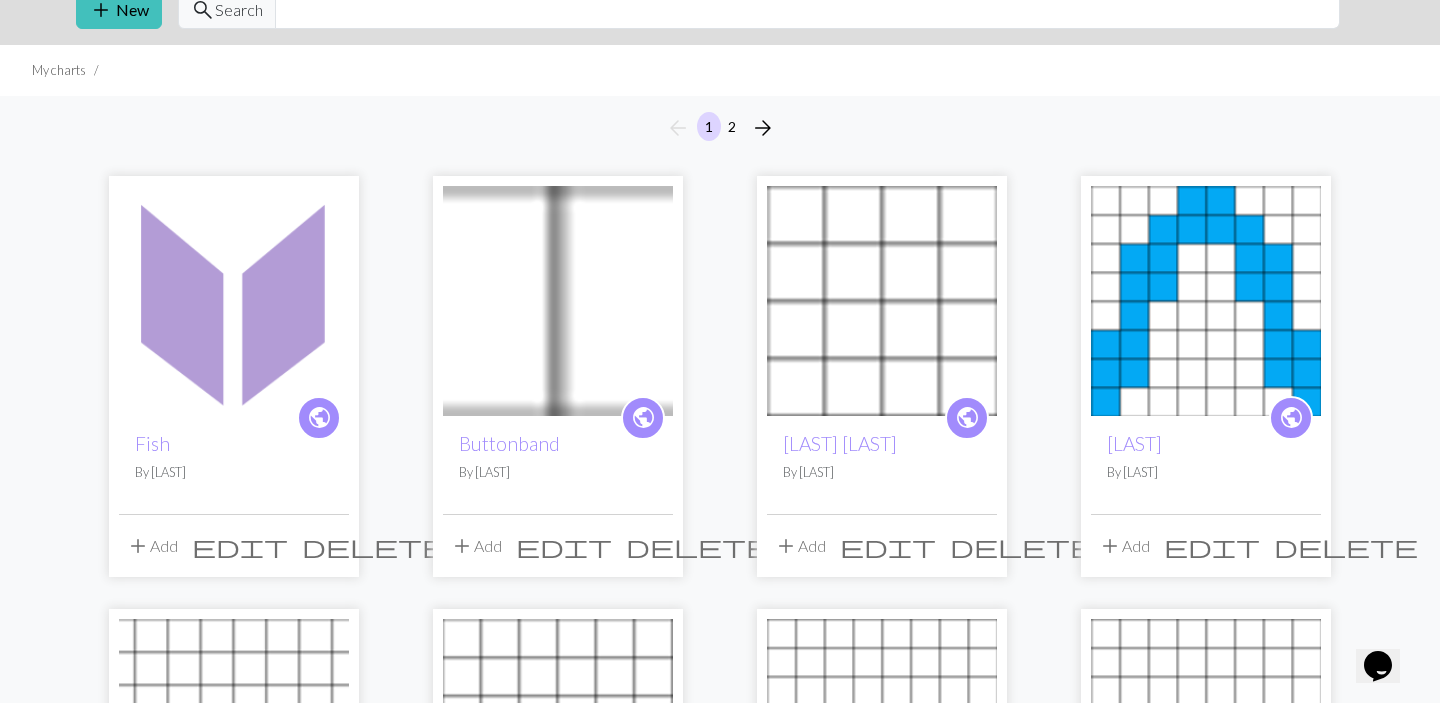 scroll, scrollTop: 0, scrollLeft: 0, axis: both 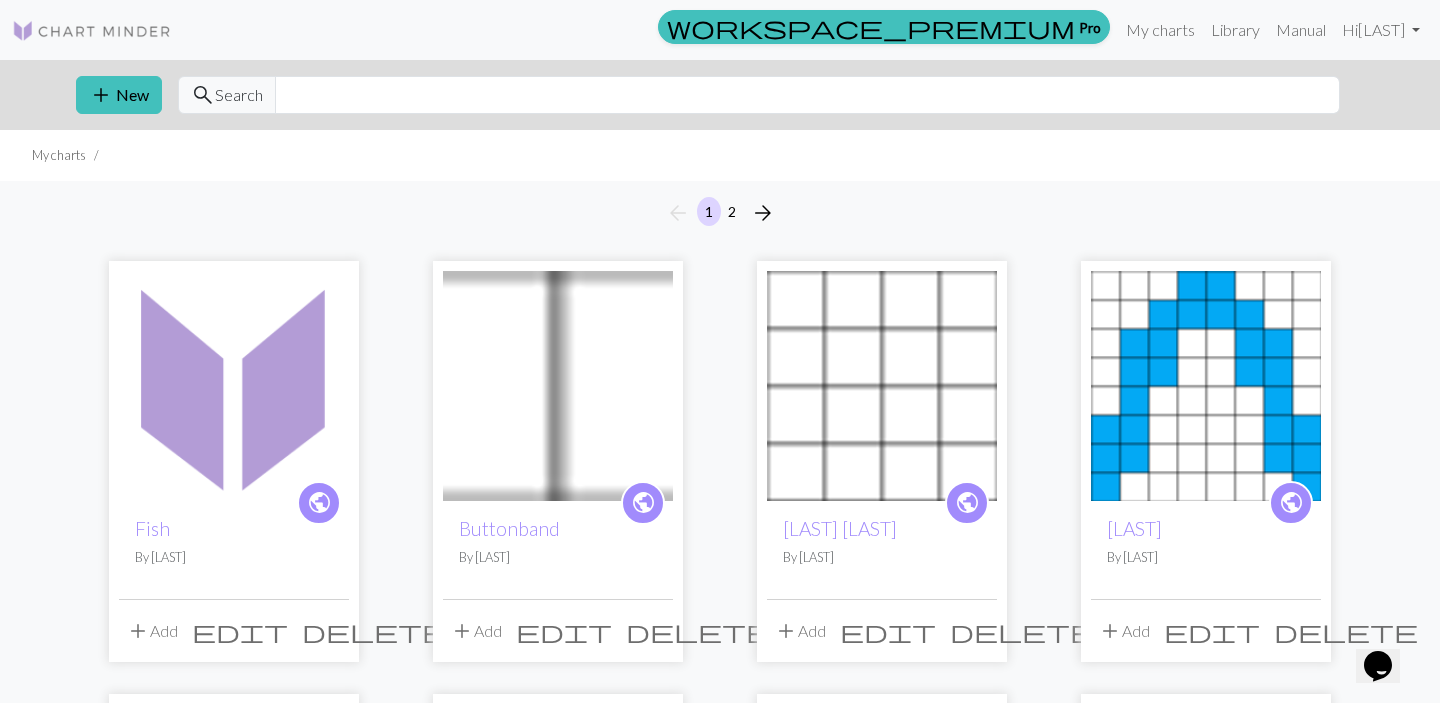 click at bounding box center (558, 386) 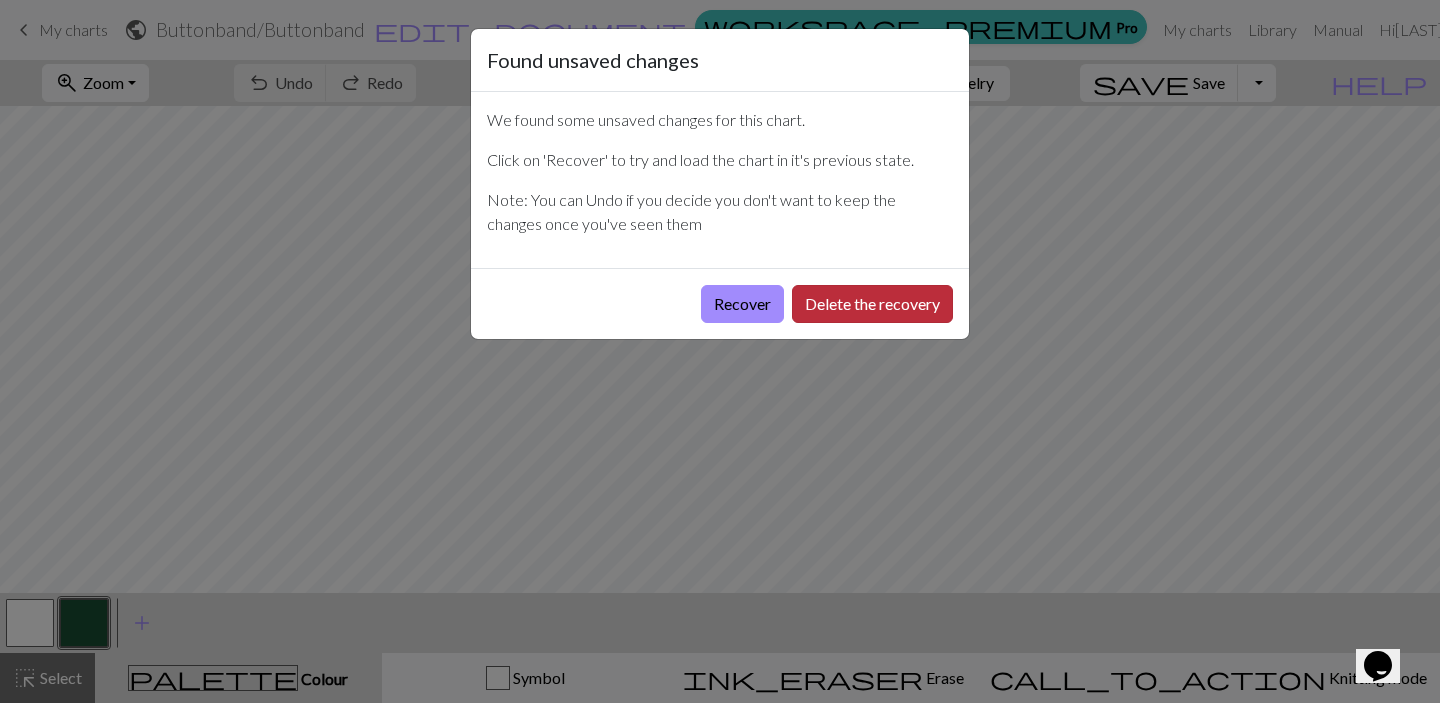 click on "Delete the recovery" at bounding box center (872, 304) 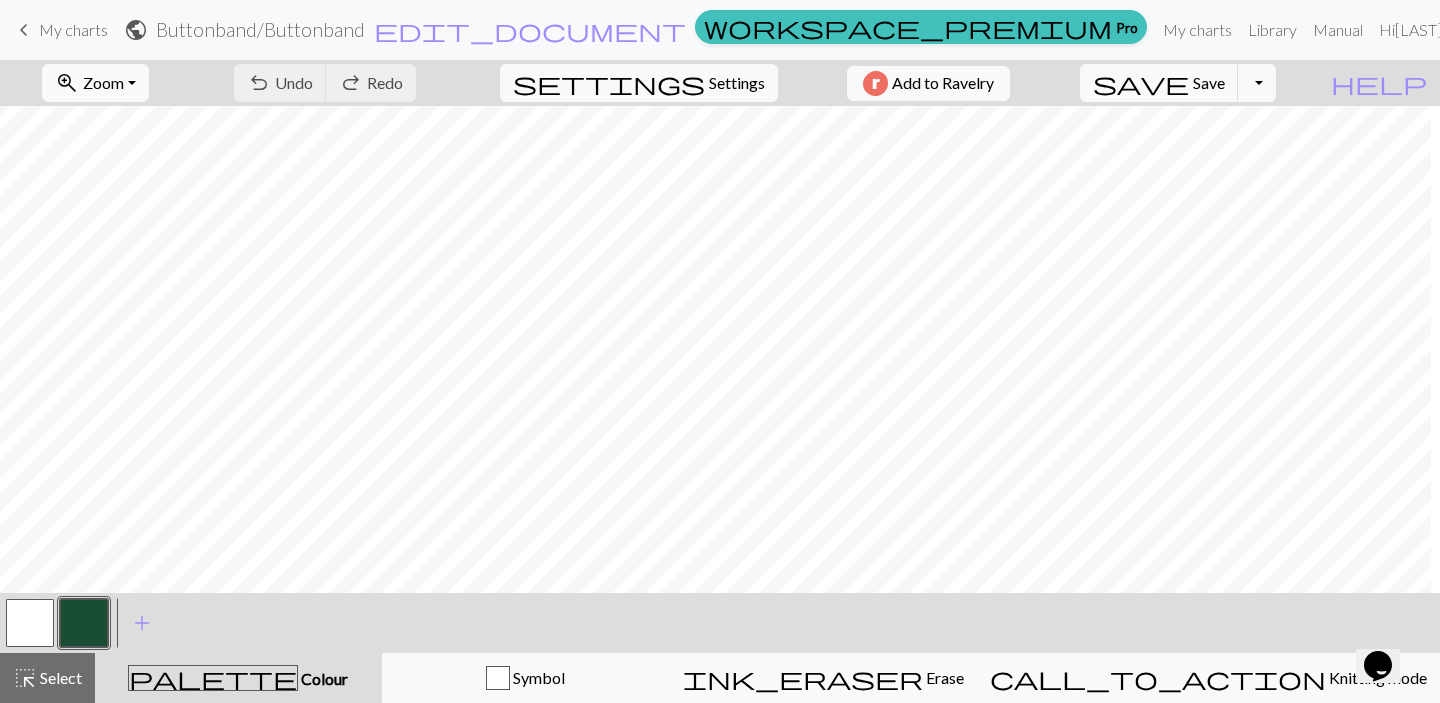 scroll, scrollTop: 0, scrollLeft: 0, axis: both 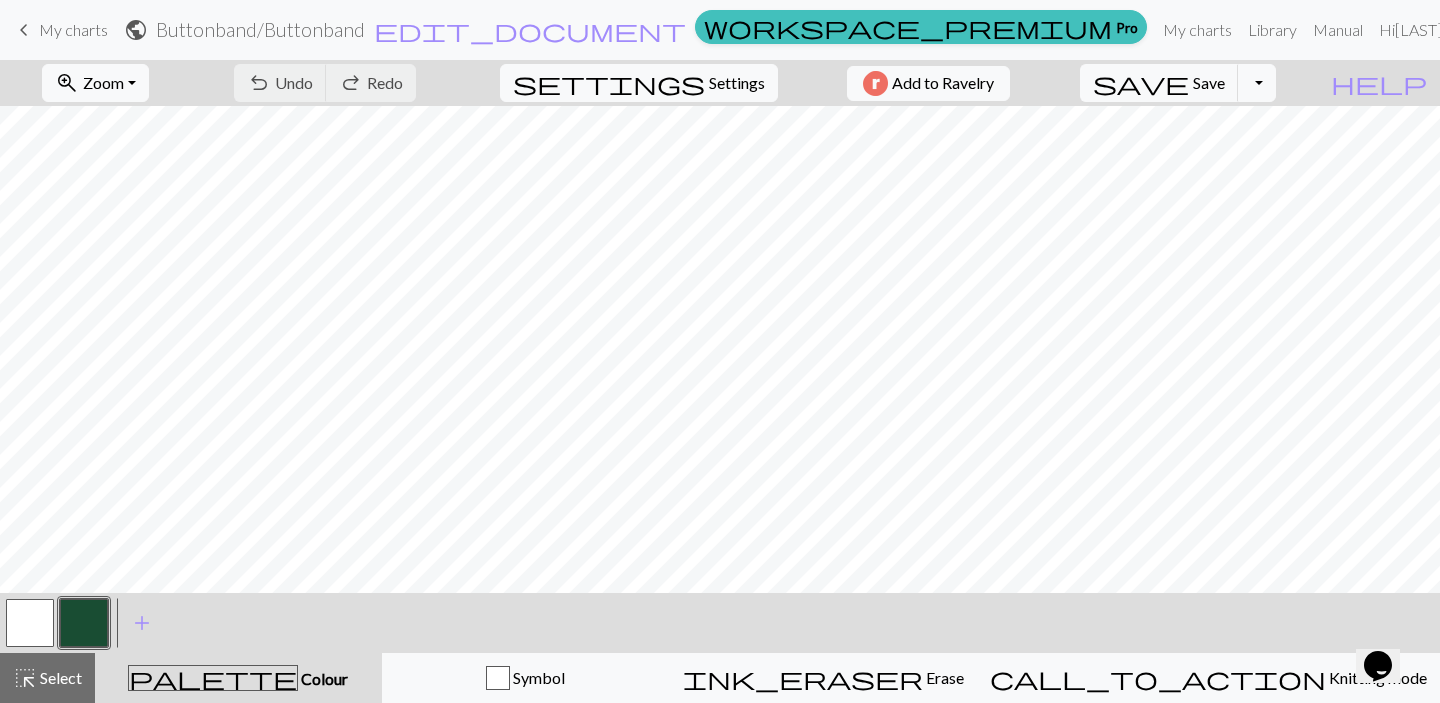 click on "My charts" at bounding box center (73, 29) 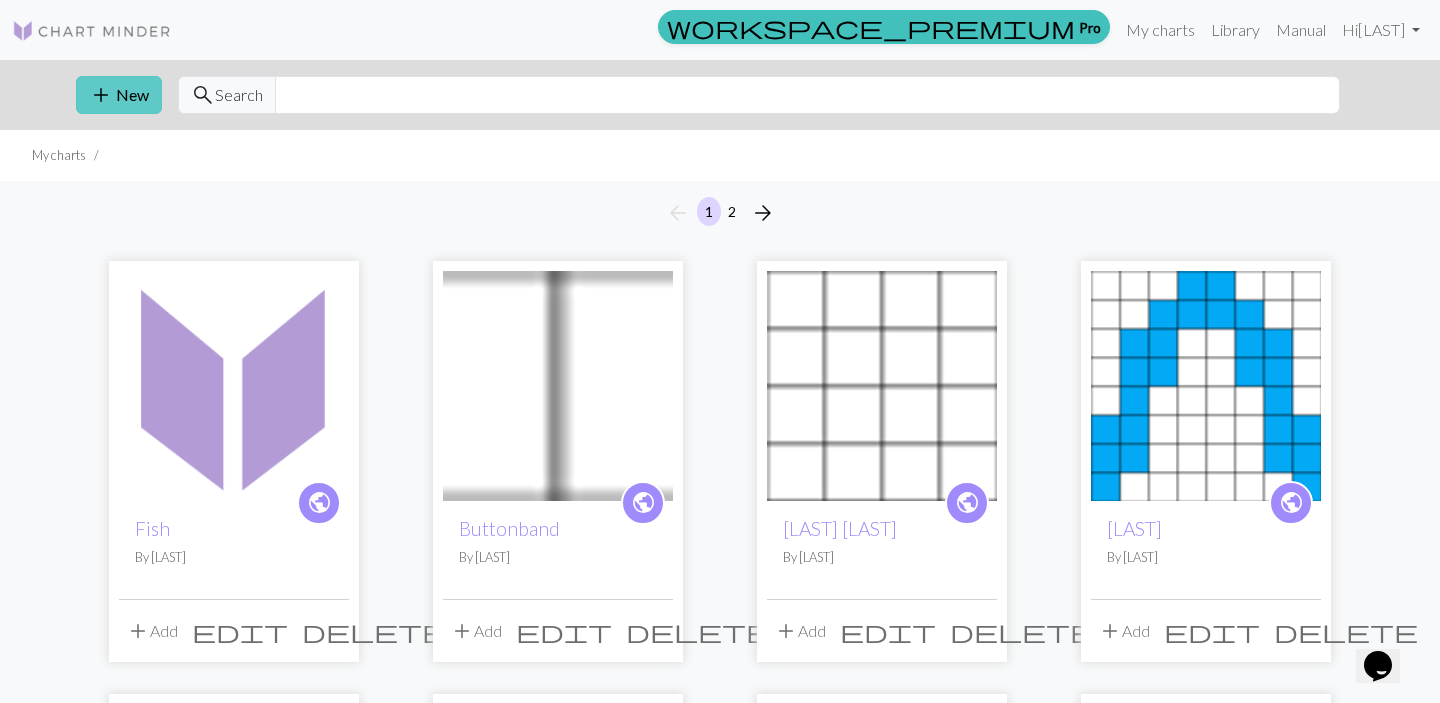 click on "add   New" at bounding box center [119, 95] 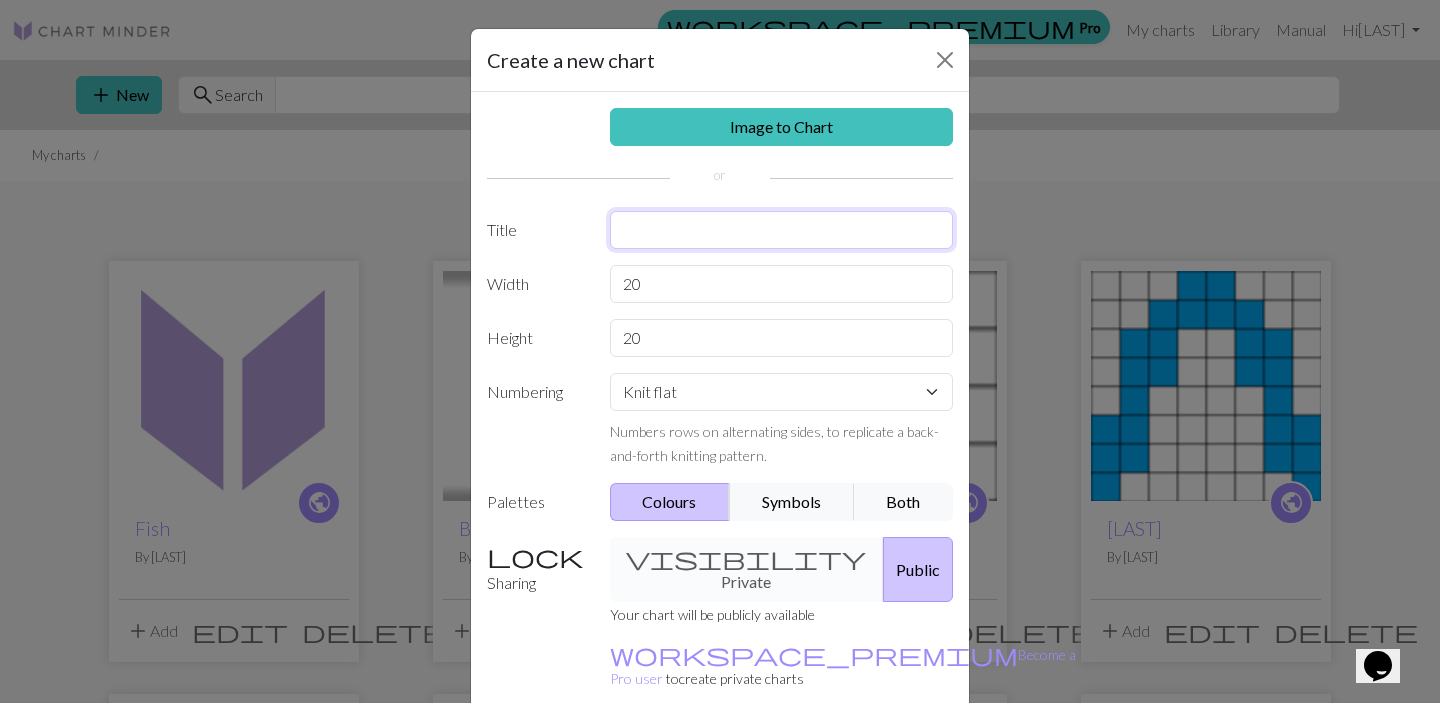 click at bounding box center [782, 230] 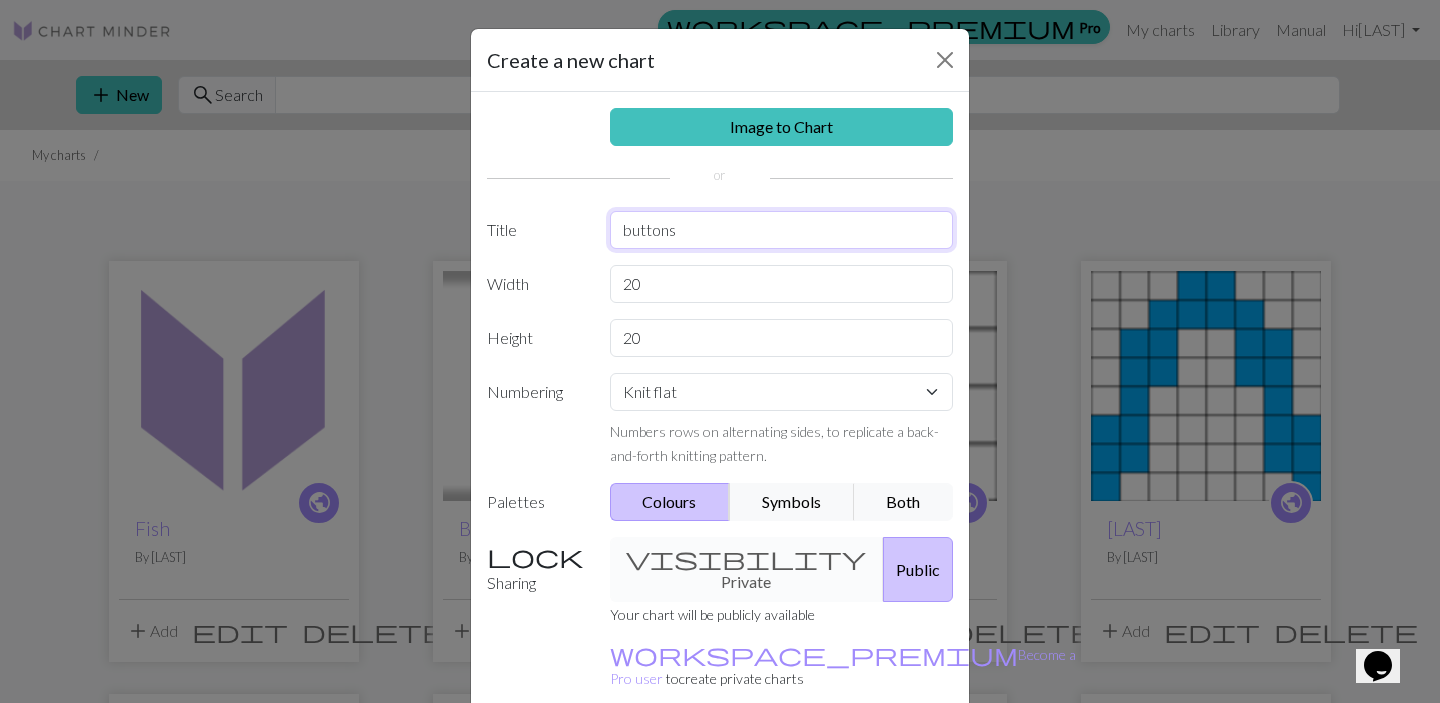 type on "buttons" 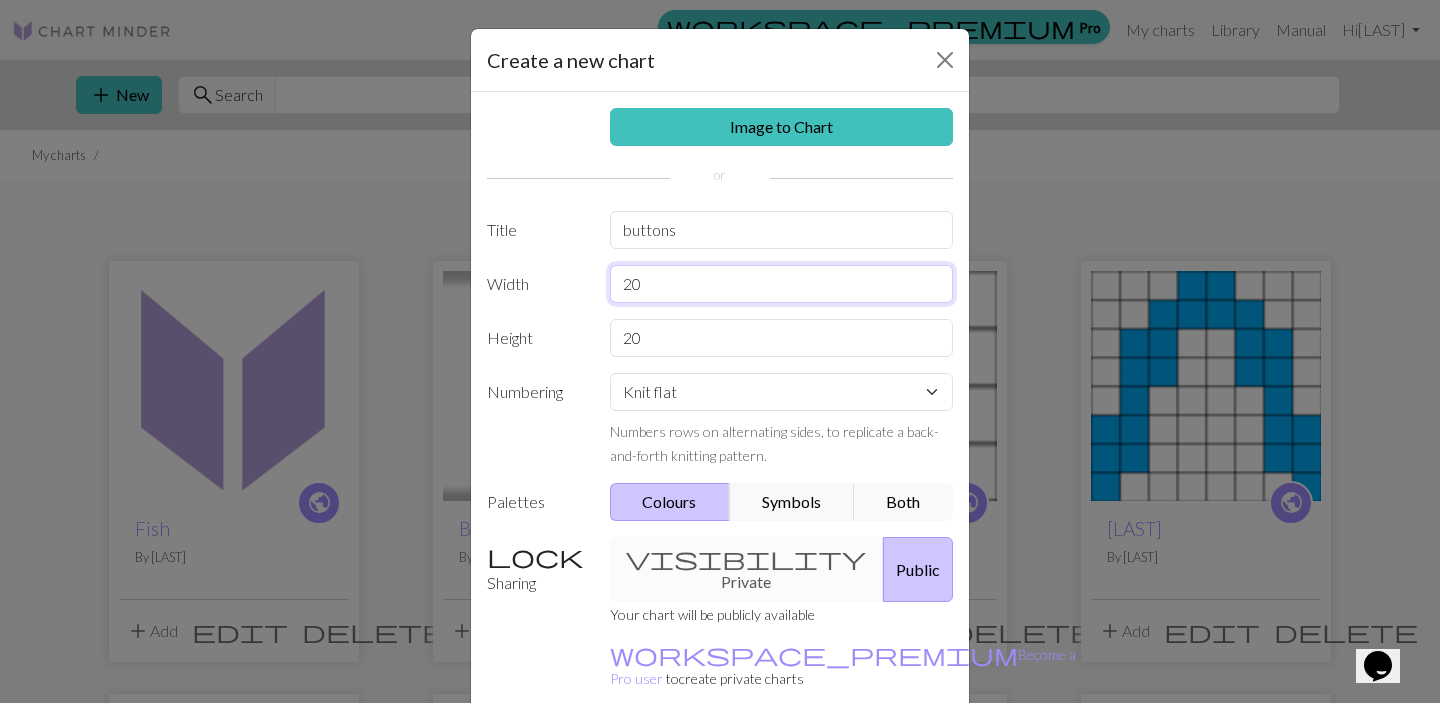 click on "20" at bounding box center [782, 284] 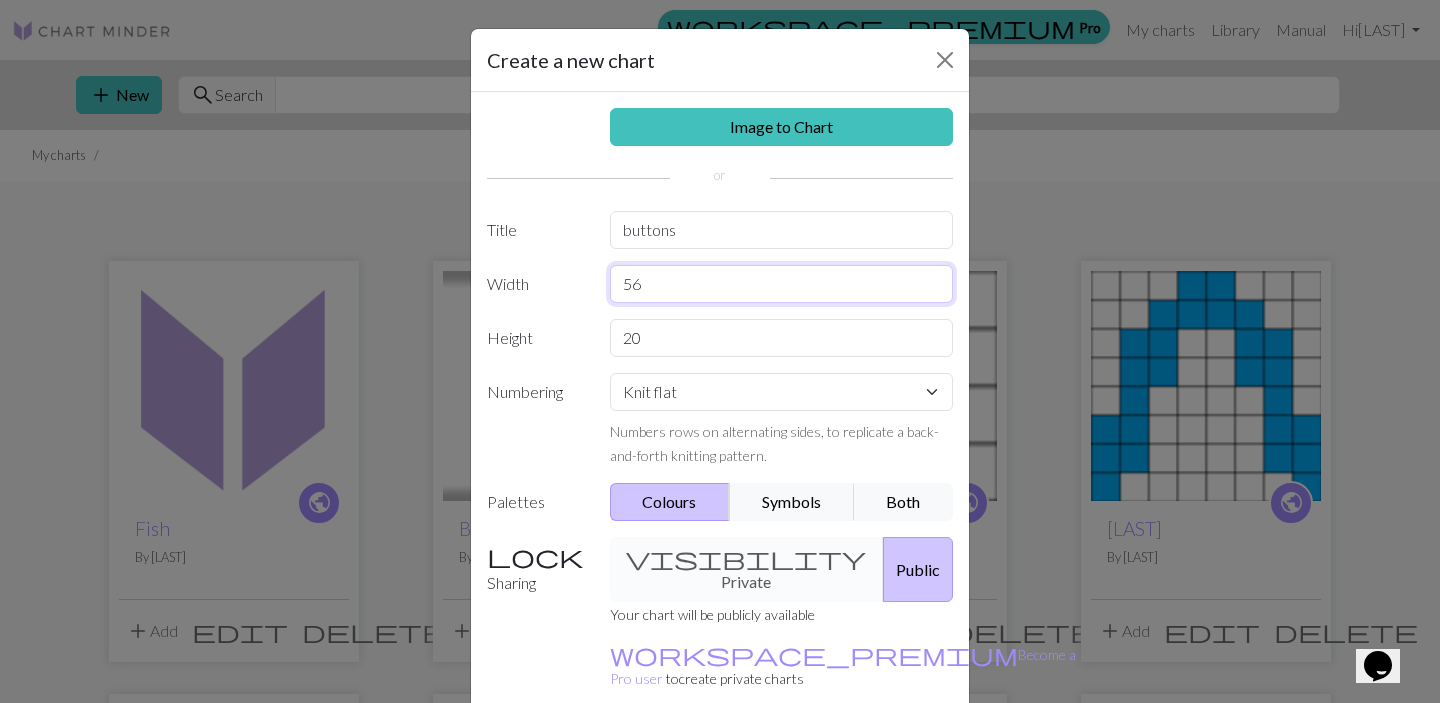 type on "56" 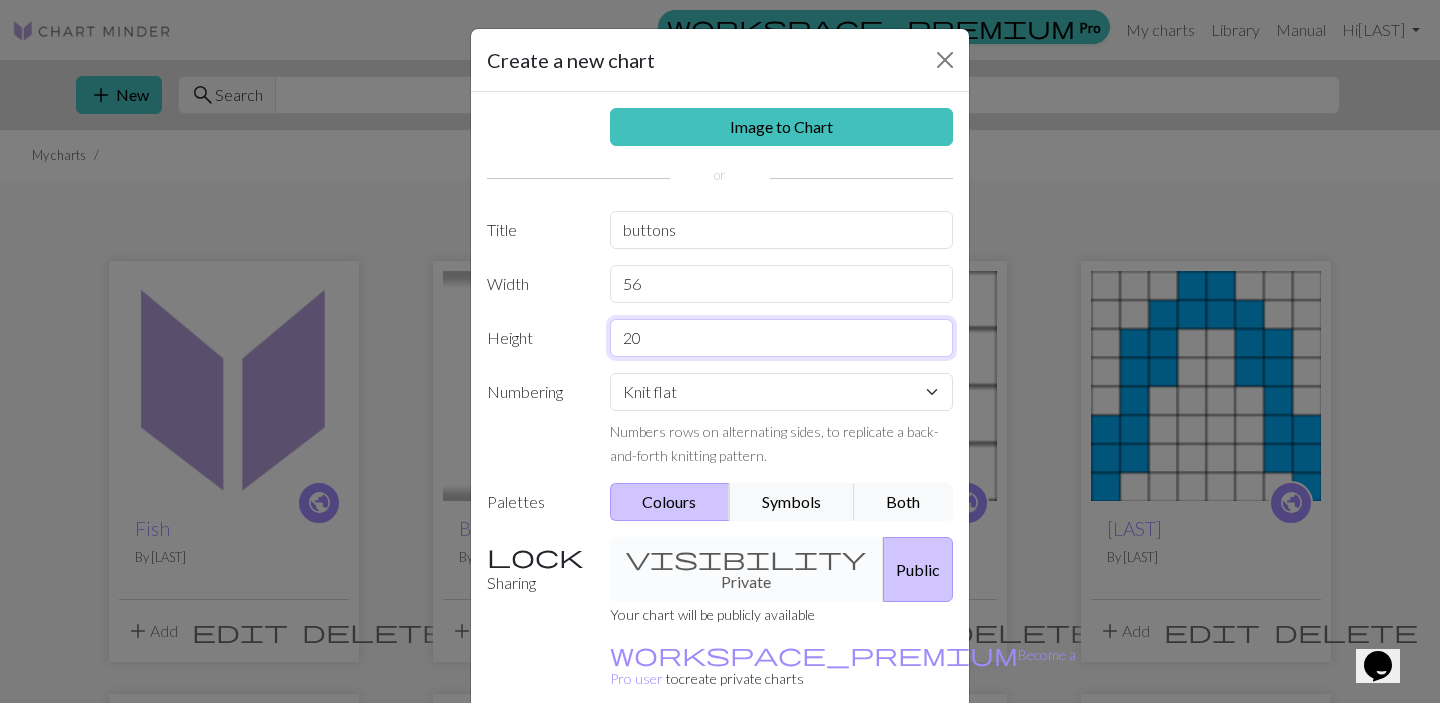 click on "20" at bounding box center (782, 338) 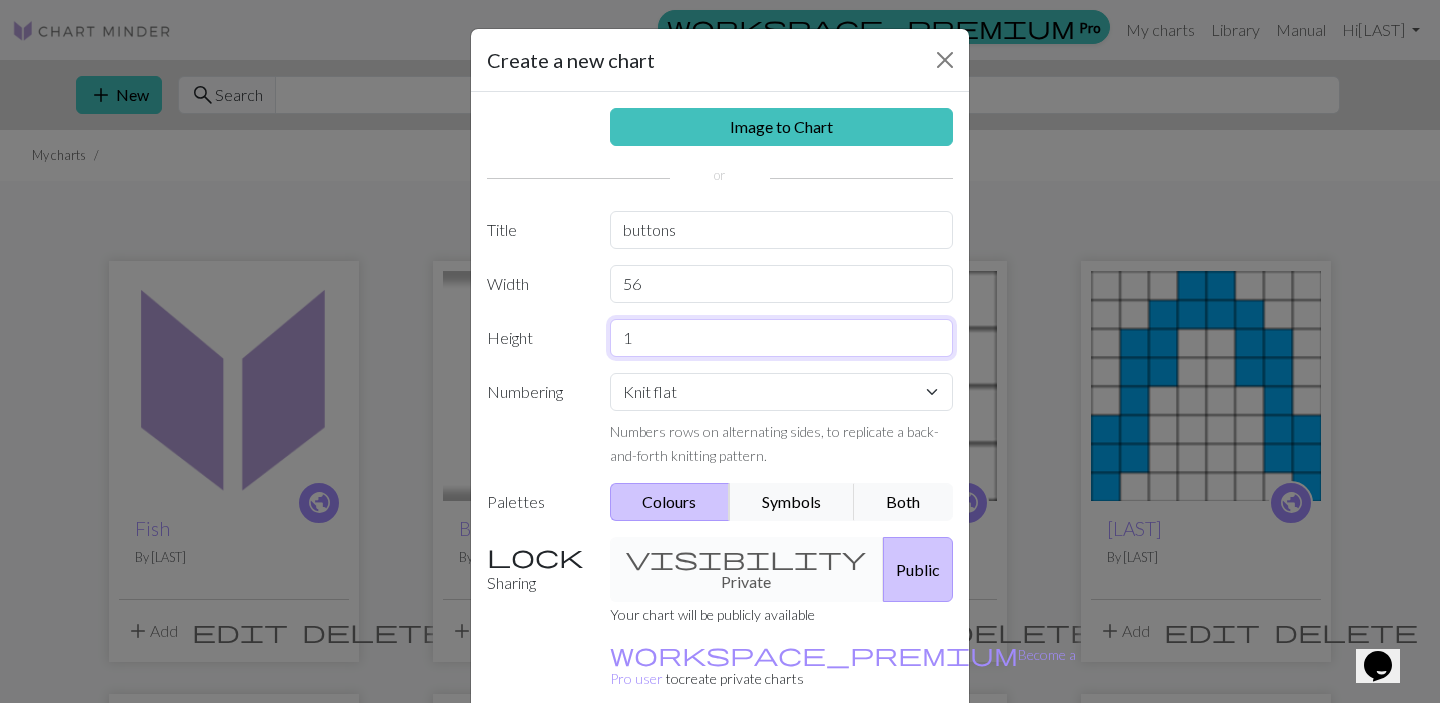 type on "1" 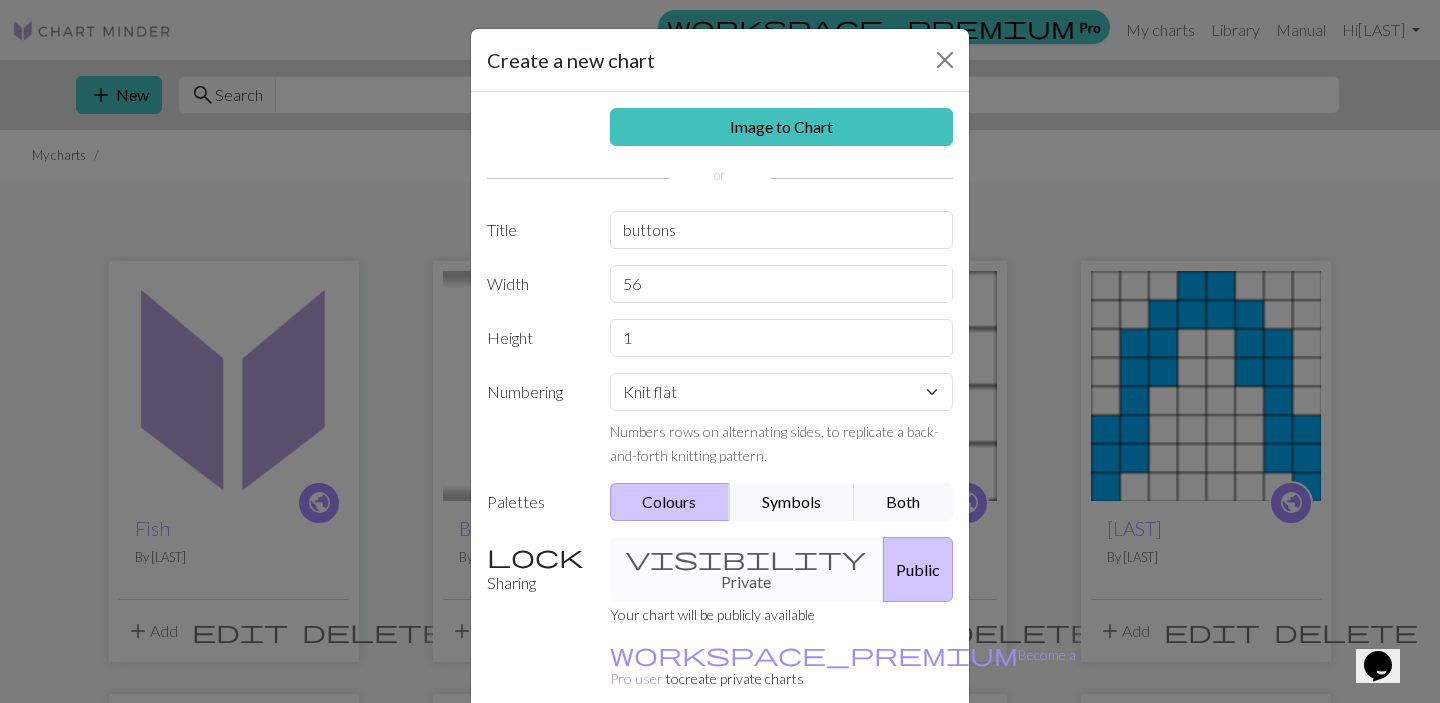 click on "Public" at bounding box center (918, 569) 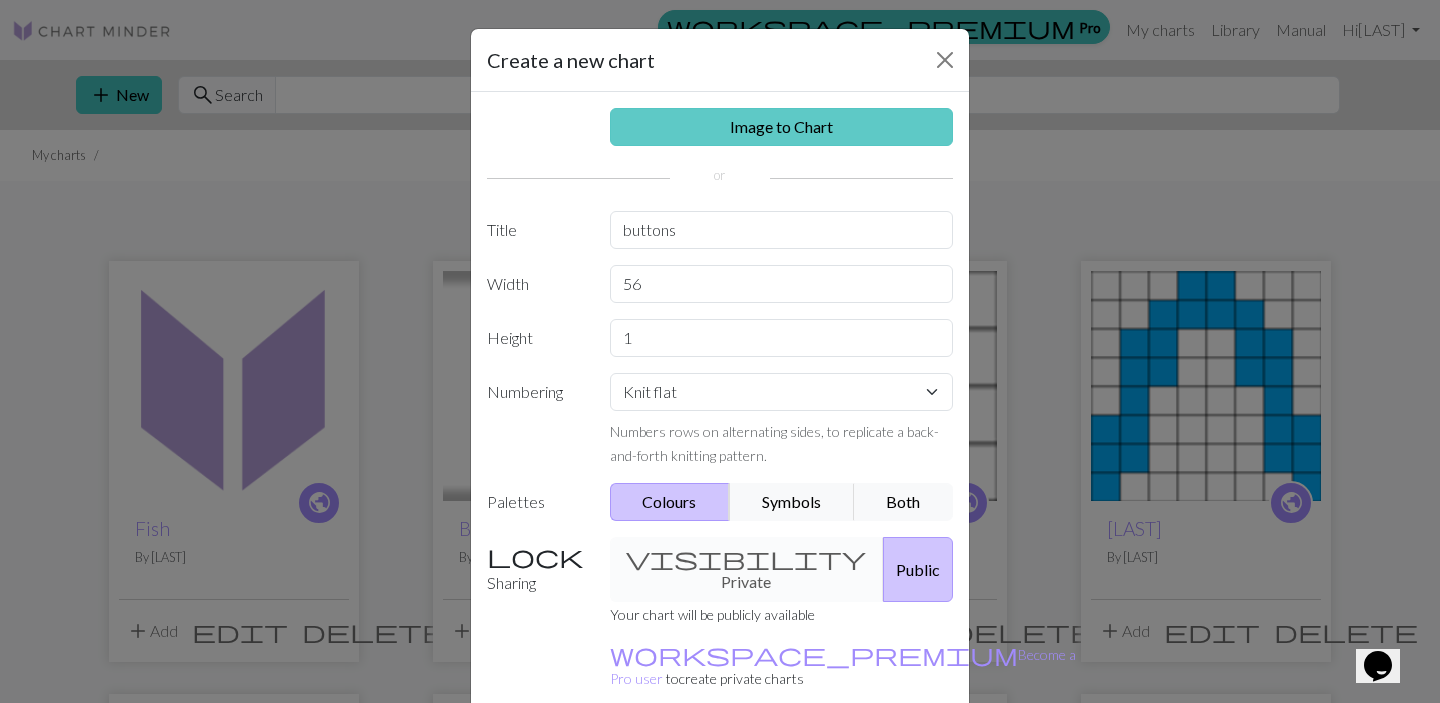 click on "Image to Chart" at bounding box center (782, 127) 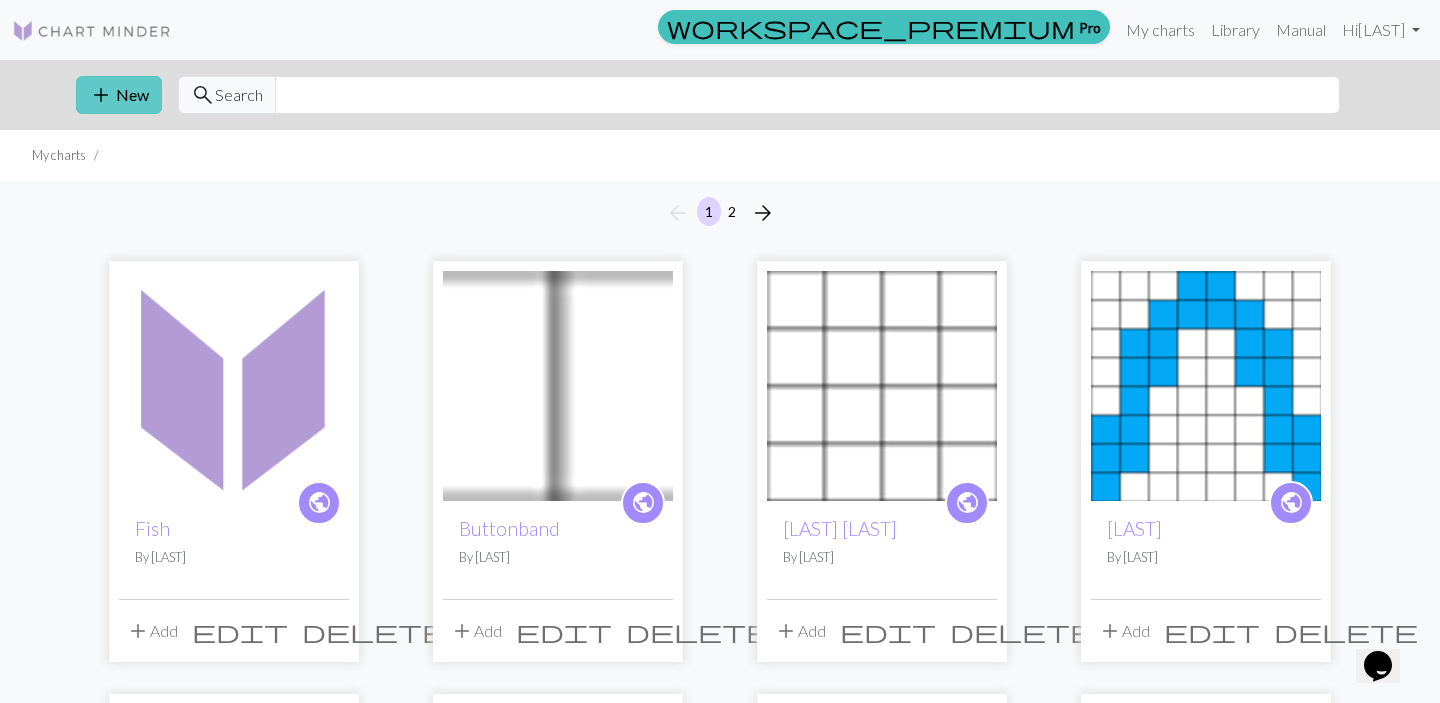 click on "add   New" at bounding box center (119, 95) 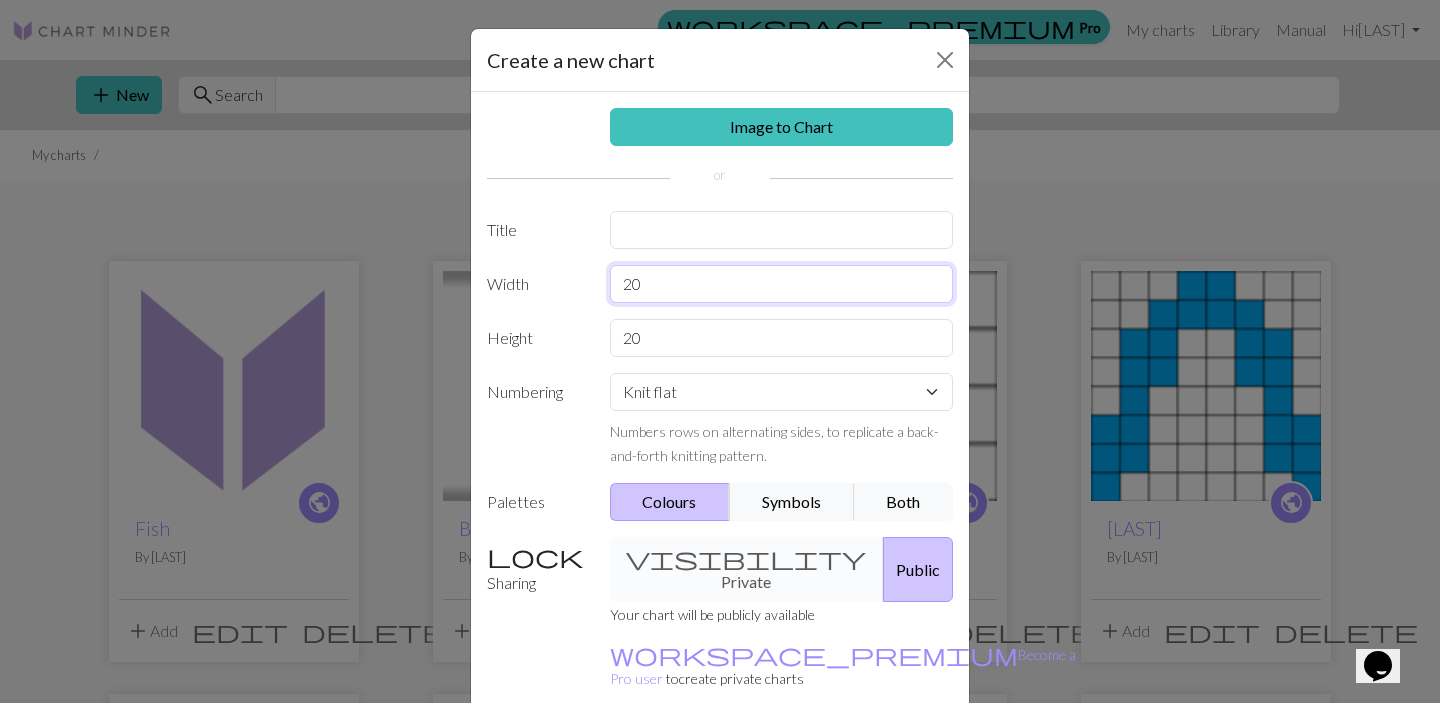 click on "20" at bounding box center (782, 284) 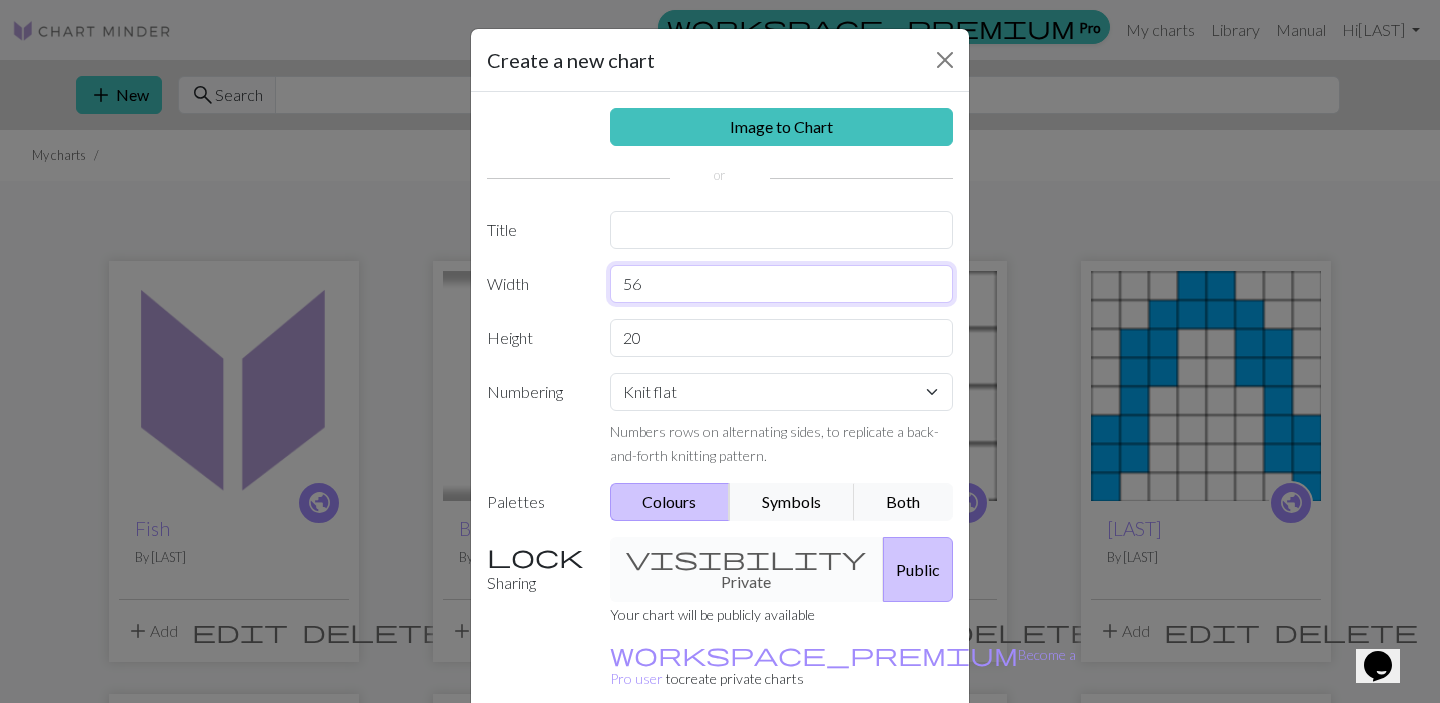 type on "56" 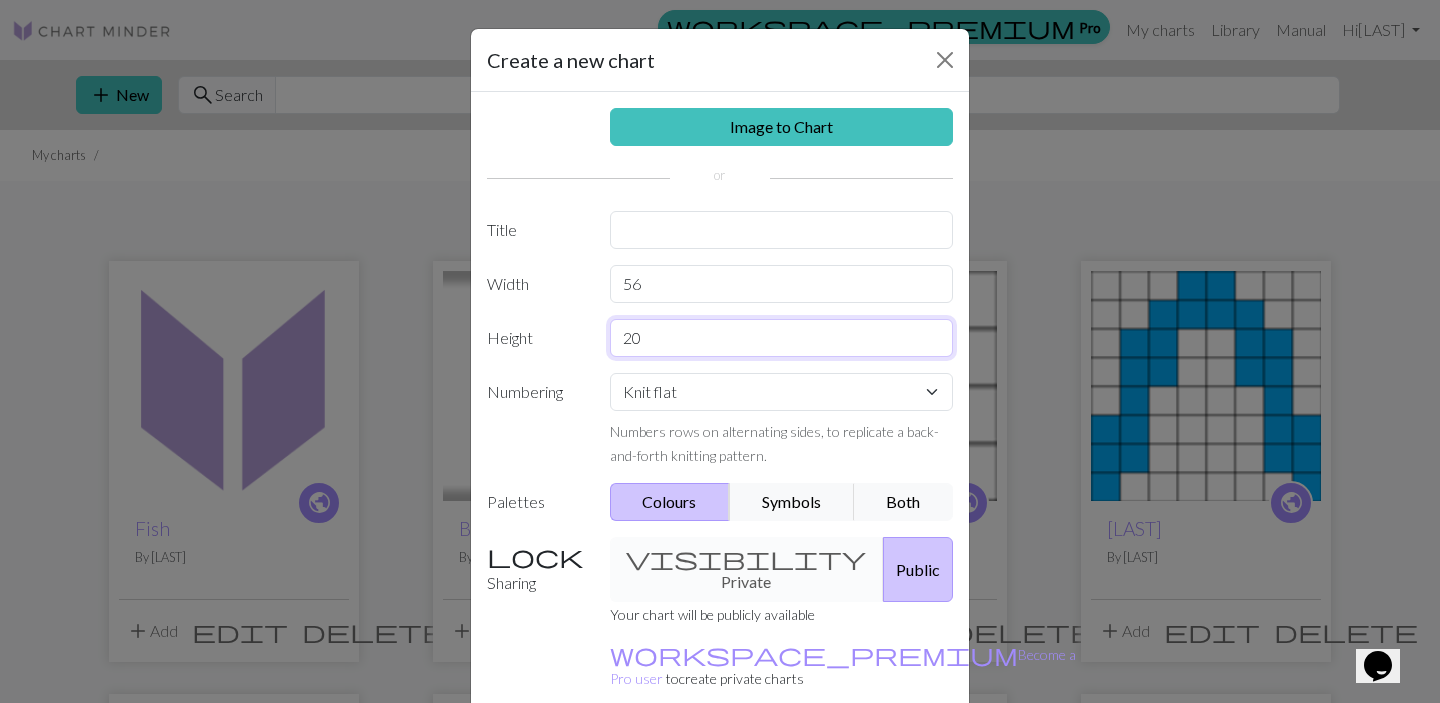 click on "20" at bounding box center (782, 338) 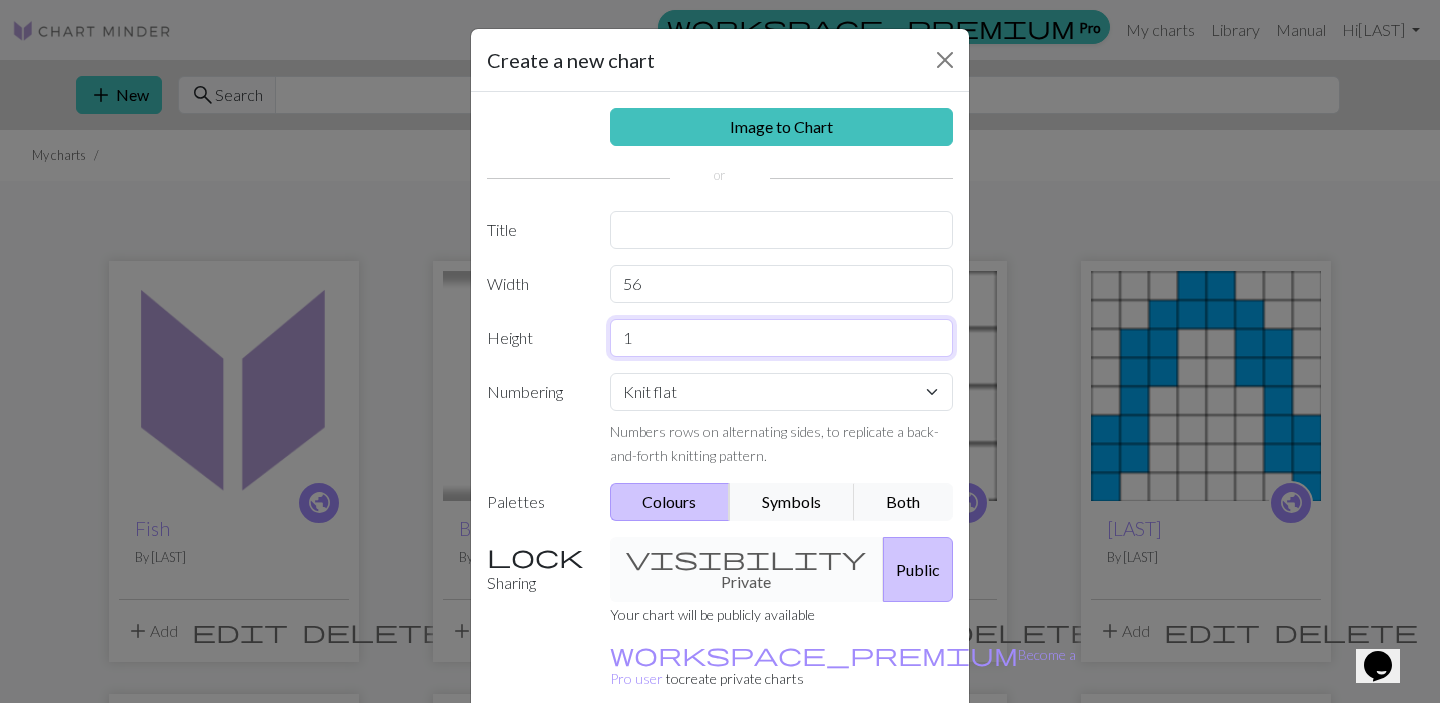 type on "1" 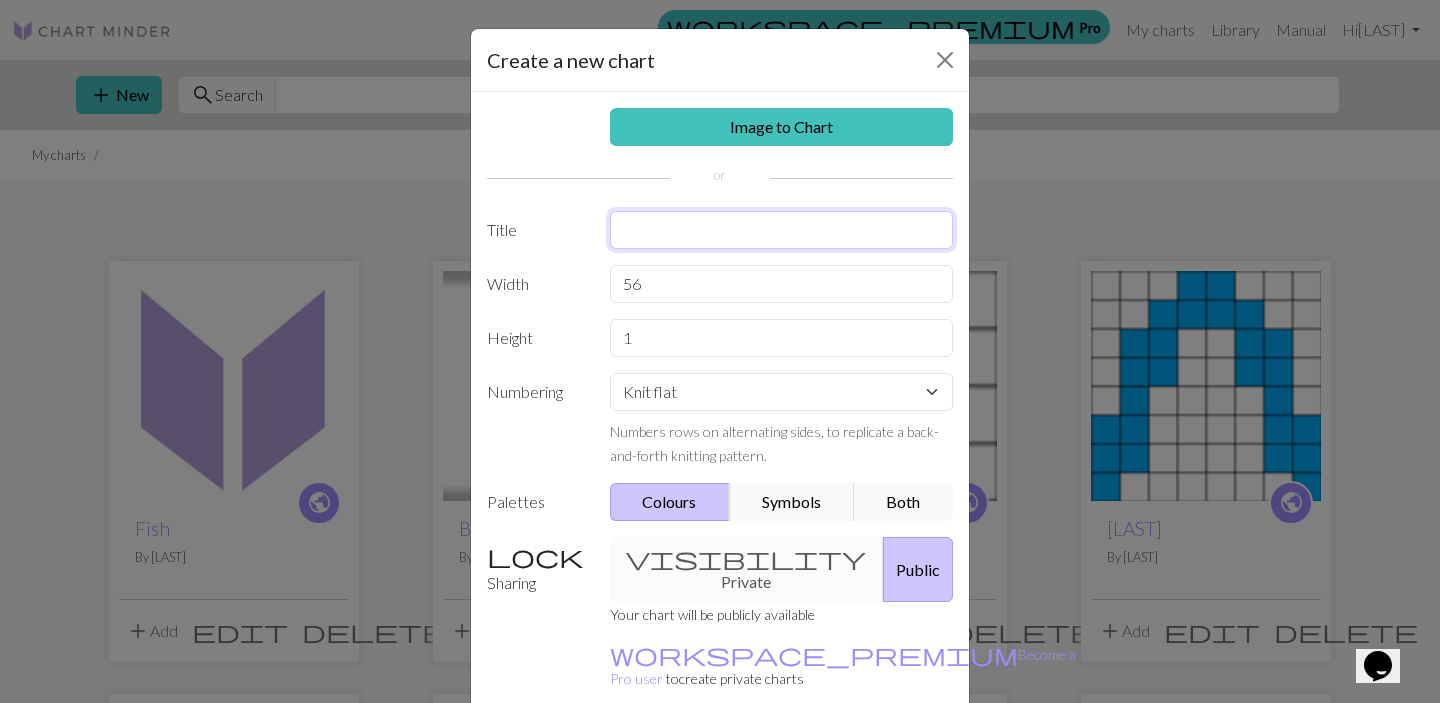 click at bounding box center [782, 230] 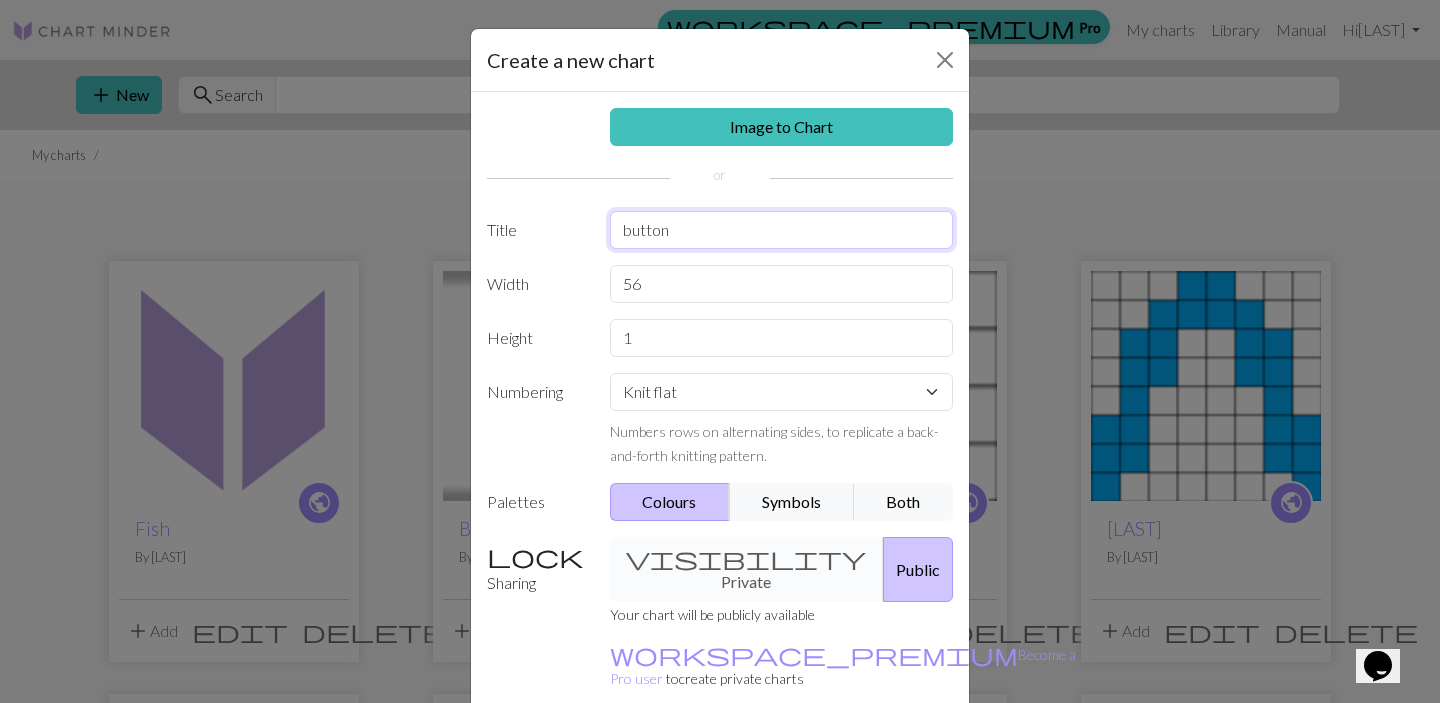 scroll, scrollTop: 86, scrollLeft: 0, axis: vertical 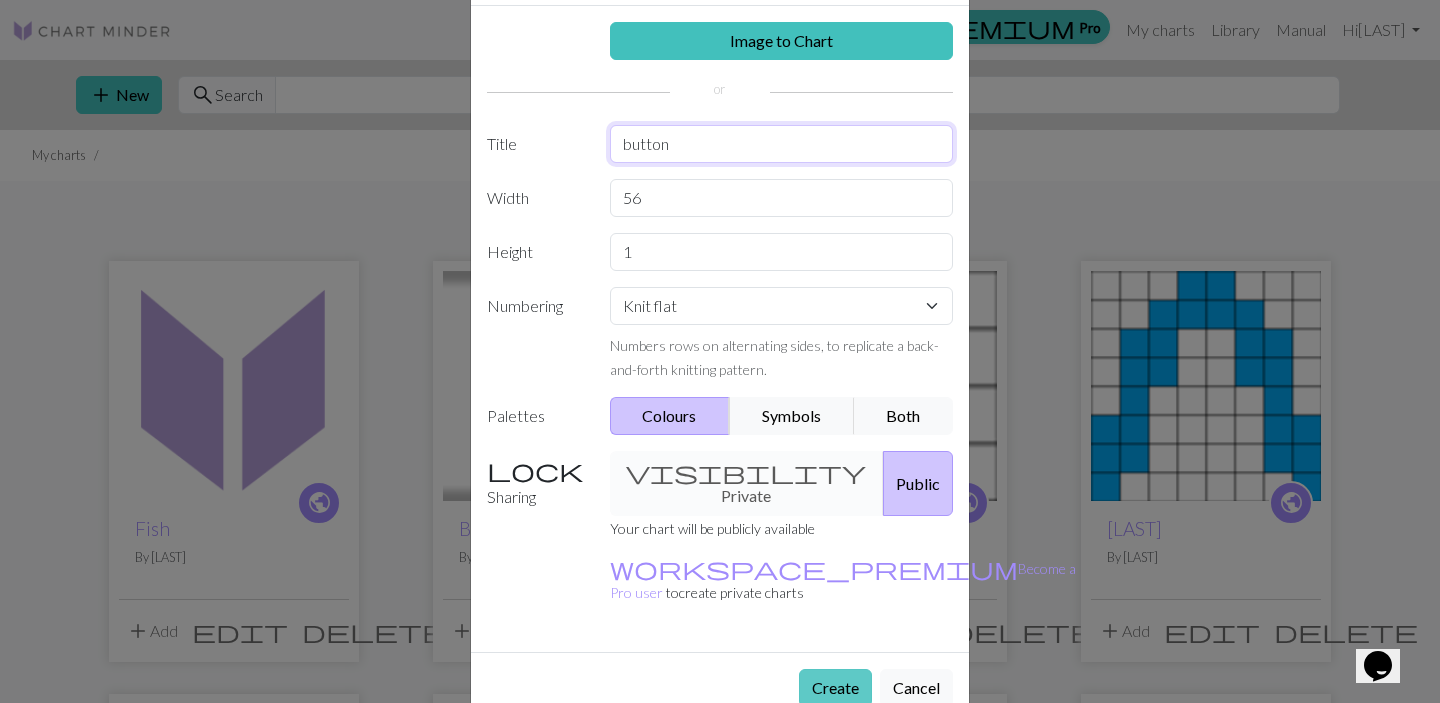 type on "button" 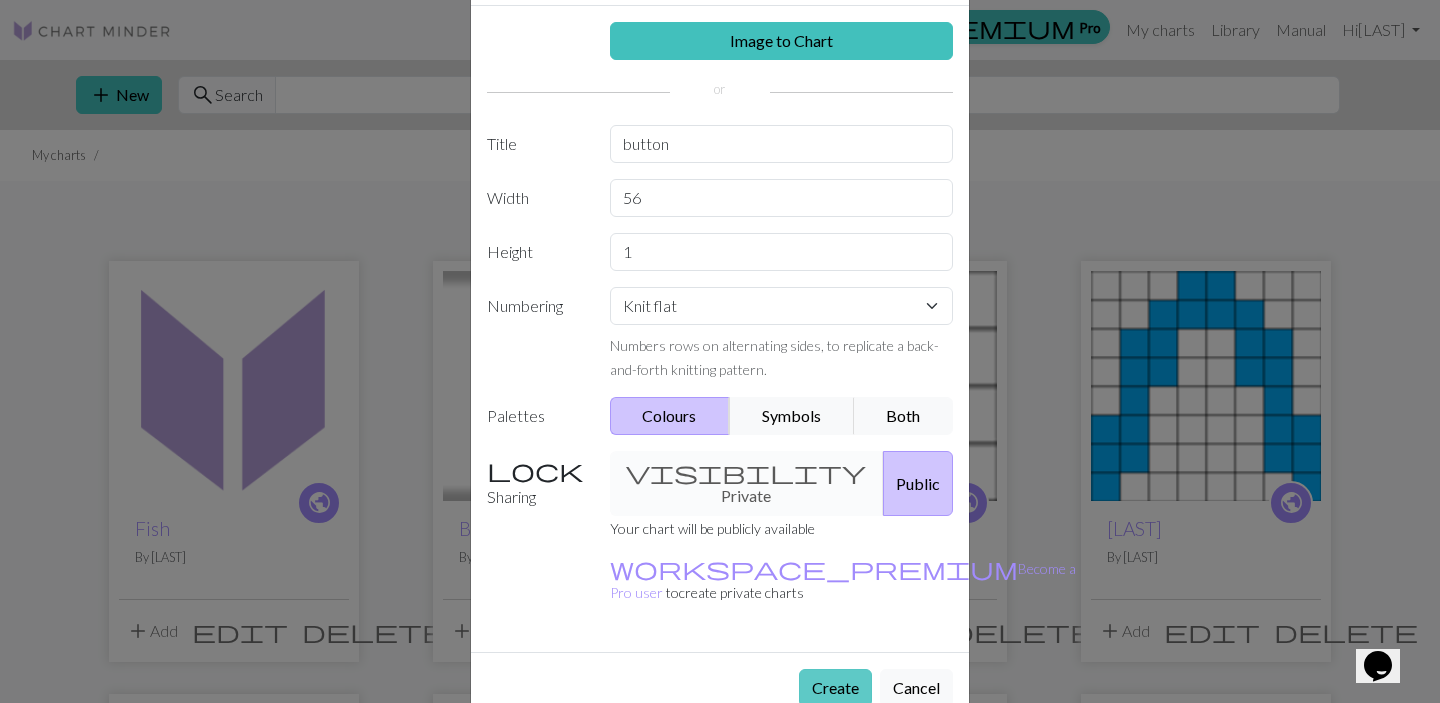 click on "Create" at bounding box center [835, 688] 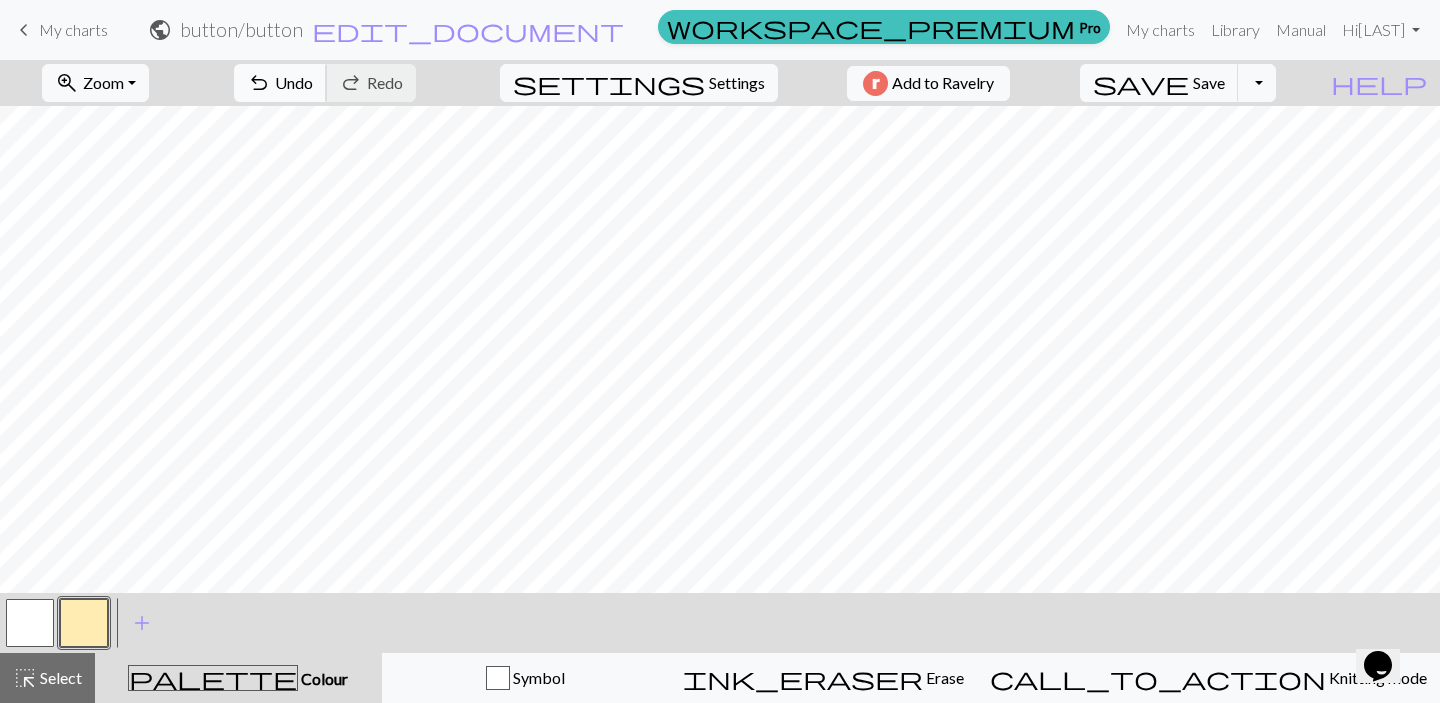 click on "undo" at bounding box center [259, 83] 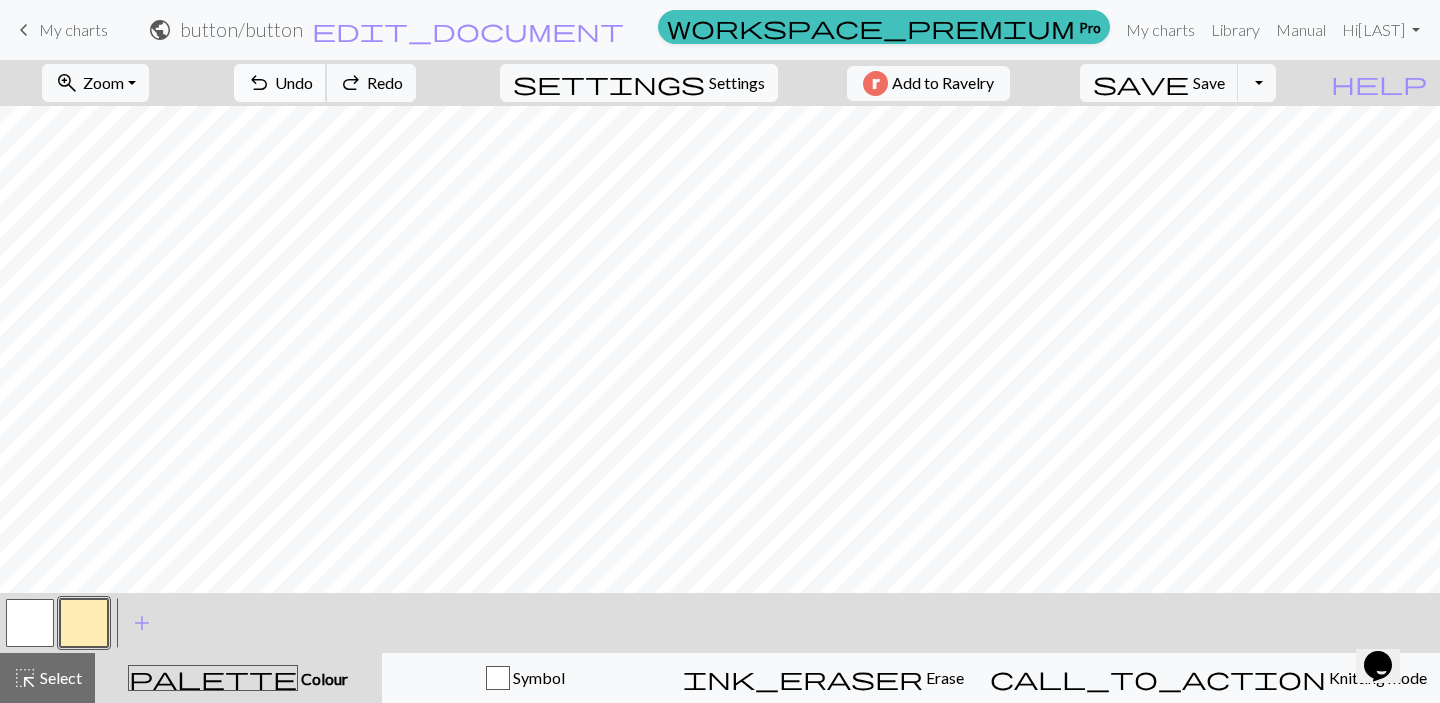 click on "undo" at bounding box center (259, 83) 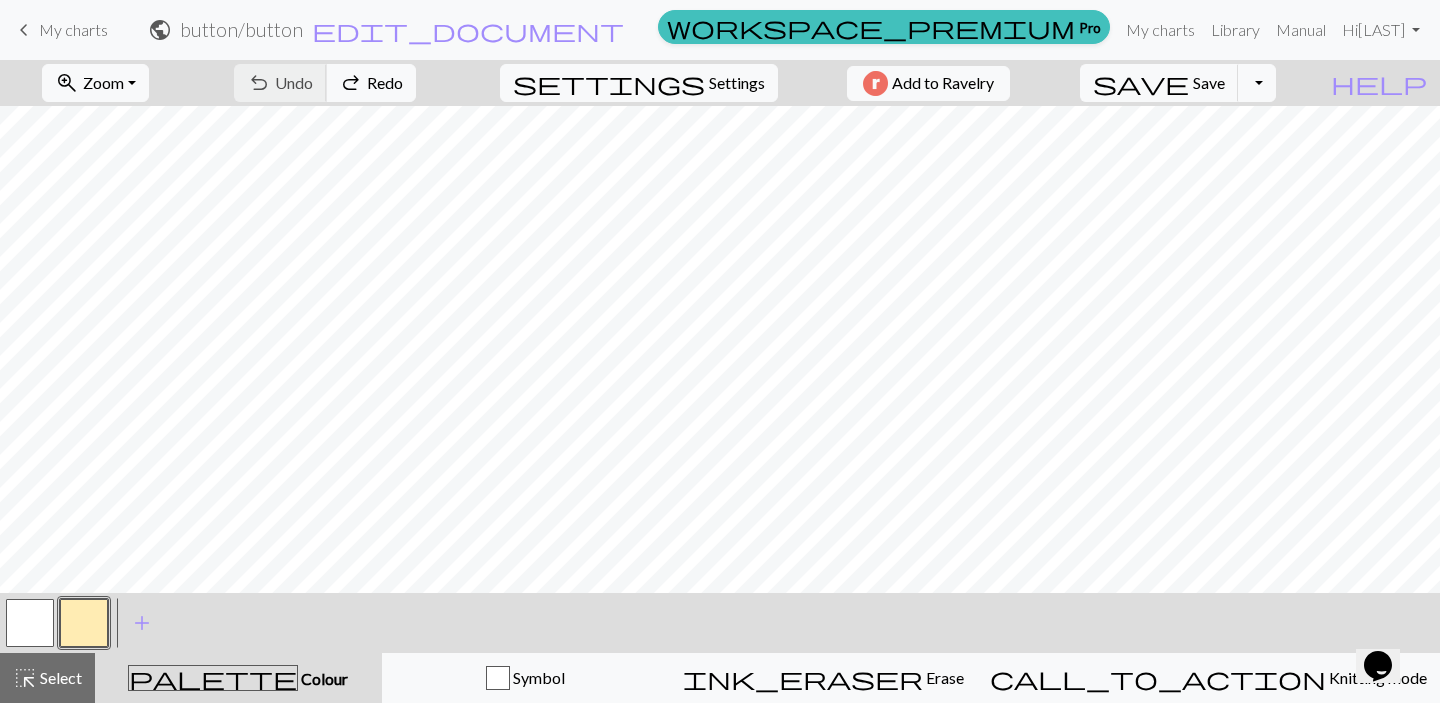 click on "undo Undo Undo redo Redo Redo" at bounding box center (325, 83) 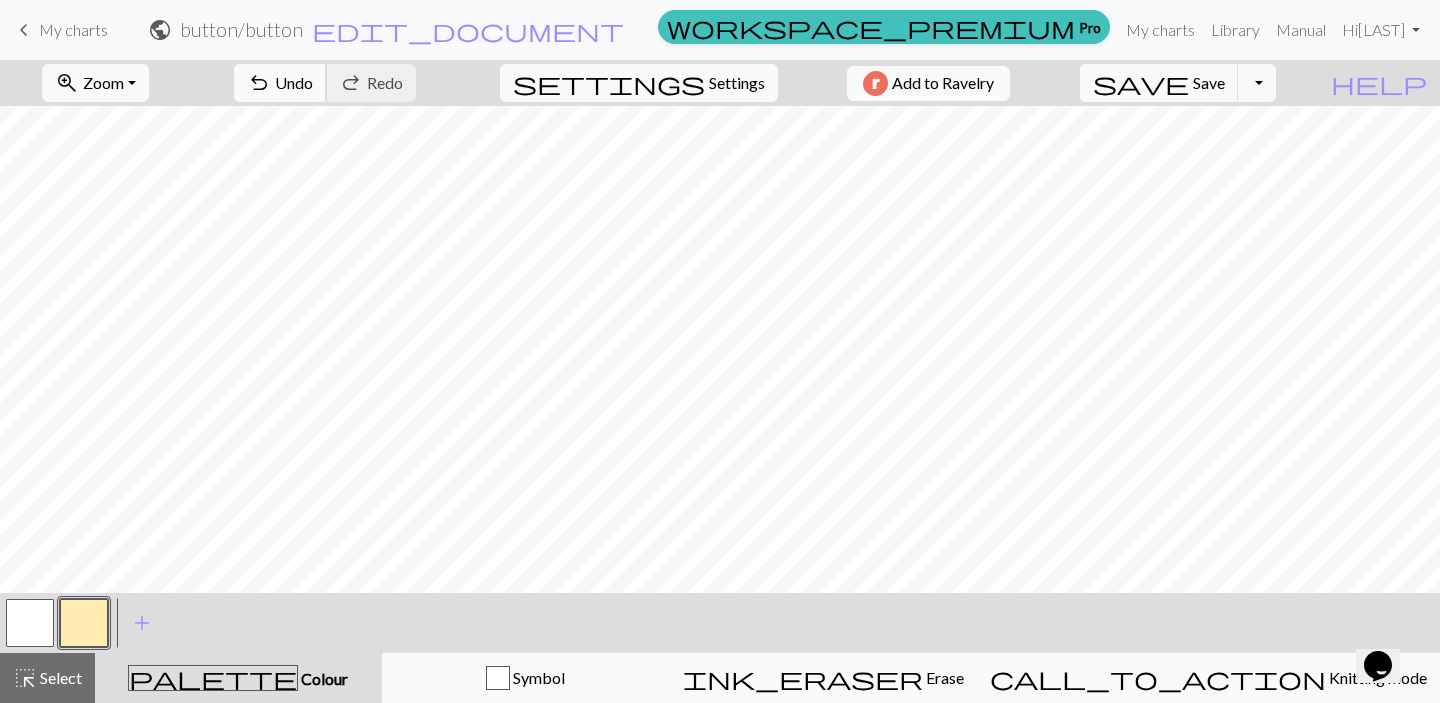 click on "Undo" at bounding box center (294, 82) 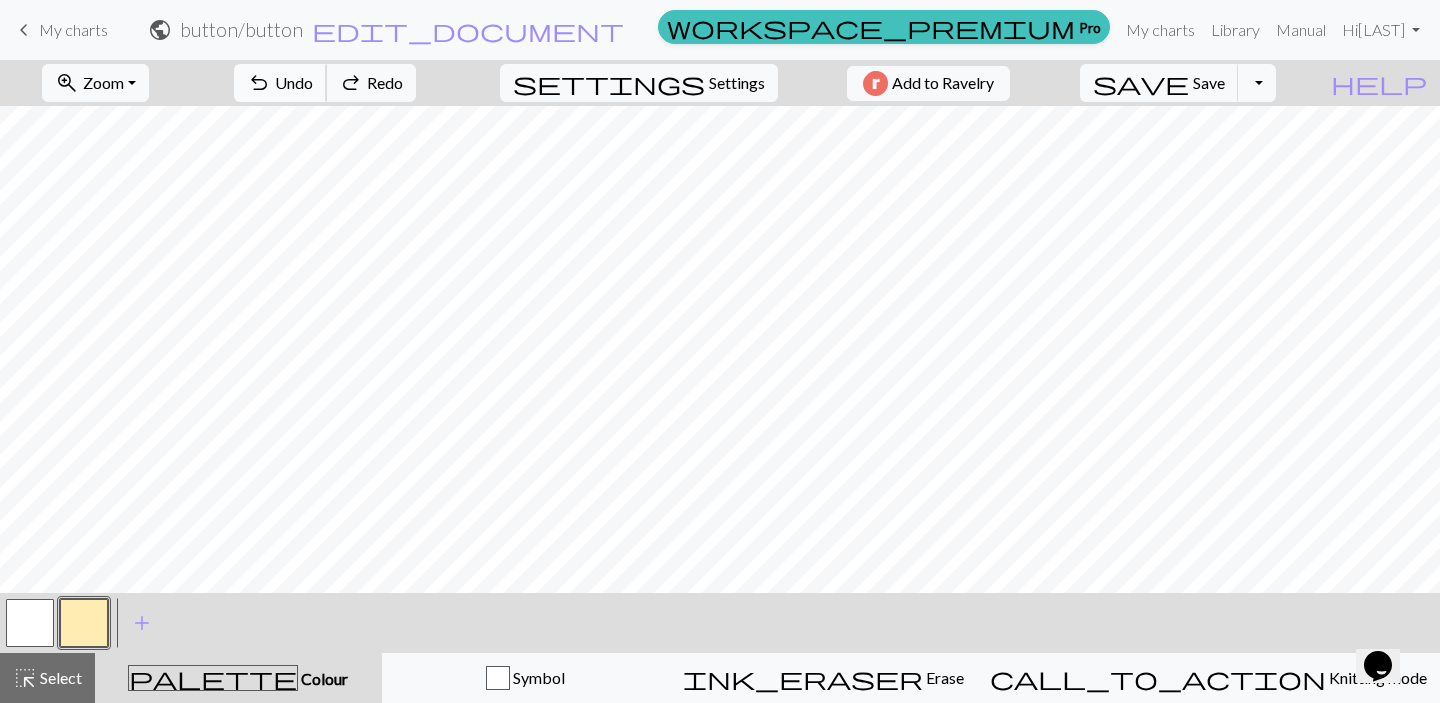 click on "Undo" at bounding box center [294, 82] 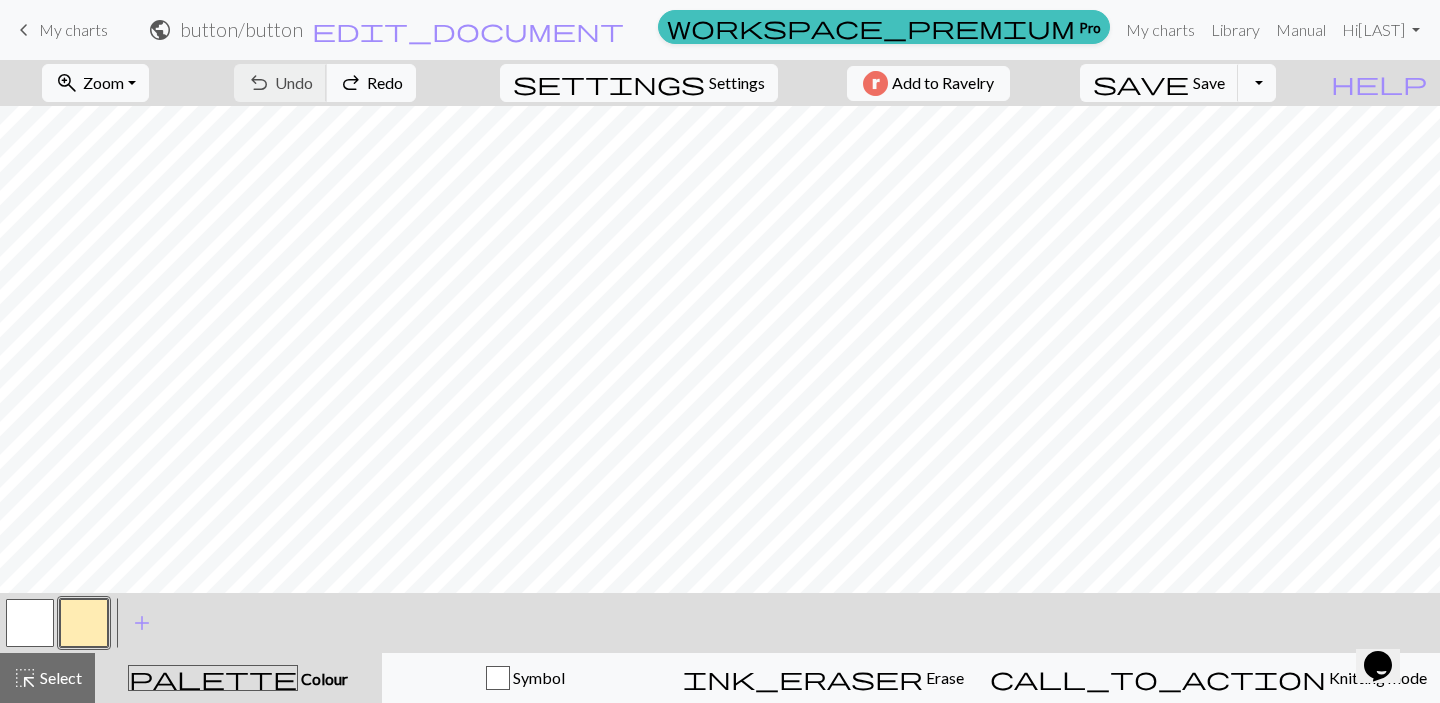 click on "undo Undo Undo redo Redo Redo" at bounding box center (325, 83) 